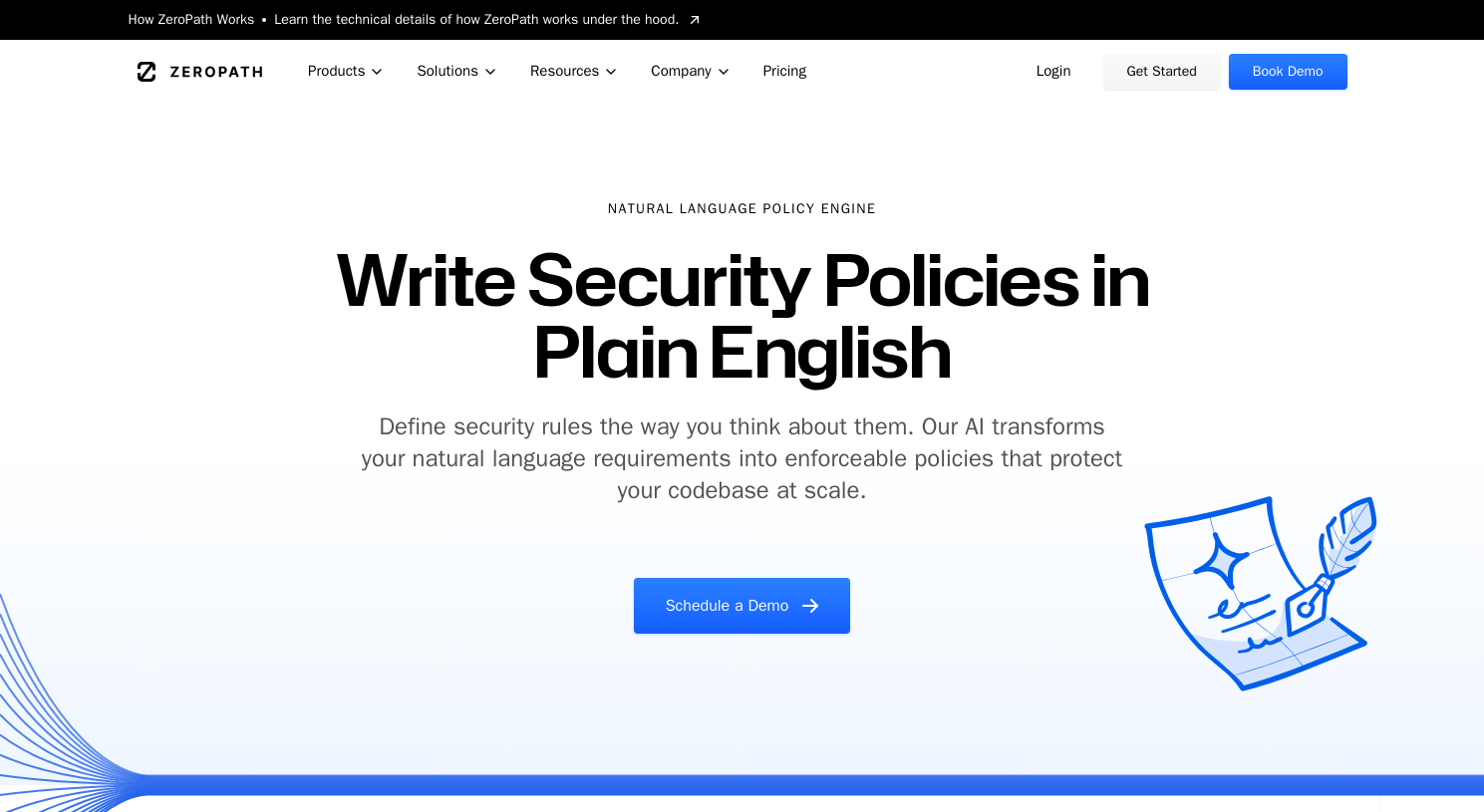 scroll, scrollTop: 0, scrollLeft: 0, axis: both 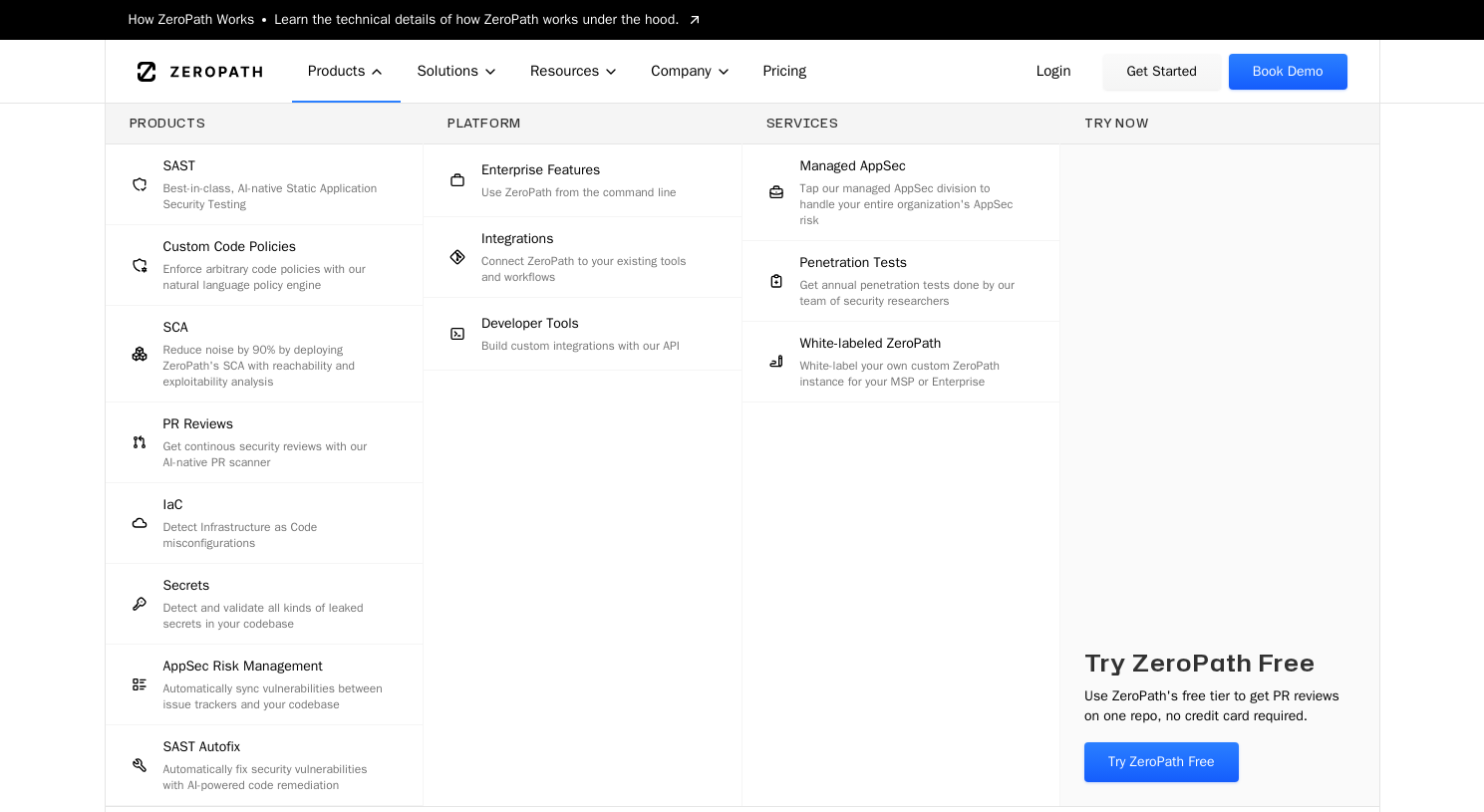 click on "Products SAST Best-in-class, AI-native Static Application Security Testing Custom Code Policies Enforce arbitrary code policies with our natural language policy engine SCA Reduce noise by 90% by deploying ZeroPath's SCA with reachability and exploitability analysis PR Reviews Get continous security reviews with our AI-native PR scanner IaC Detect Infrastructure as Code misconfigurations Secrets Detect and validate all kinds of leaked secrets in your codebase AppSec Risk Management Automatically sync vulnerabilities between issue trackers and your codebase SAST Autofix Automatically fix security vulnerabilities with AI-powered code remediation Platform Enterprise Features Use ZeroPath from the command line Integrations Connect ZeroPath to your existing tools and workflows Developer Tools Build custom integrations with our API Services Managed AppSec Tap our managed AppSec division to handle your entire organization's AppSec risk Penetration Tests White-labeled ZeroPath Try now Try ZeroPath Free" at bounding box center (742, 483) 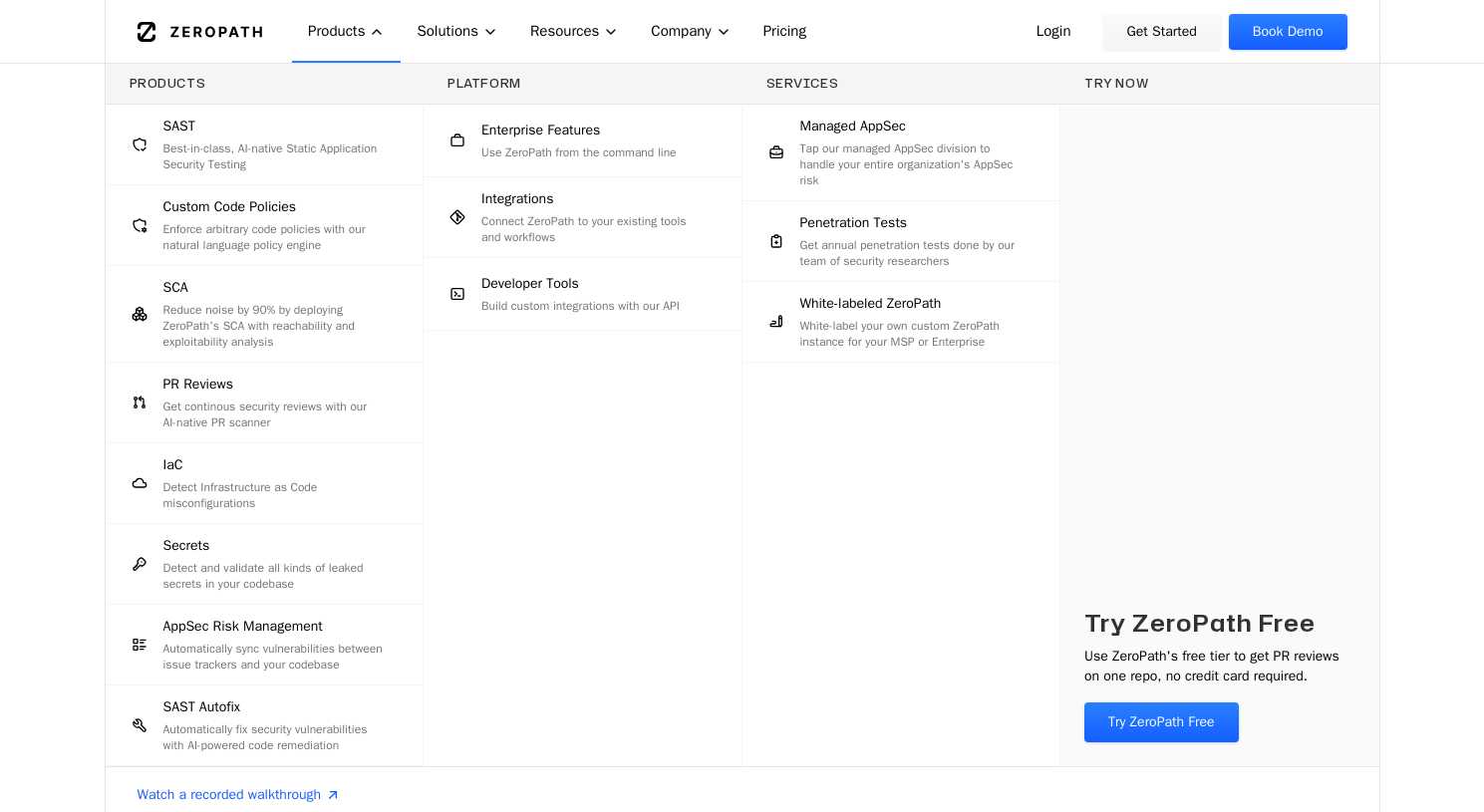scroll, scrollTop: 0, scrollLeft: 0, axis: both 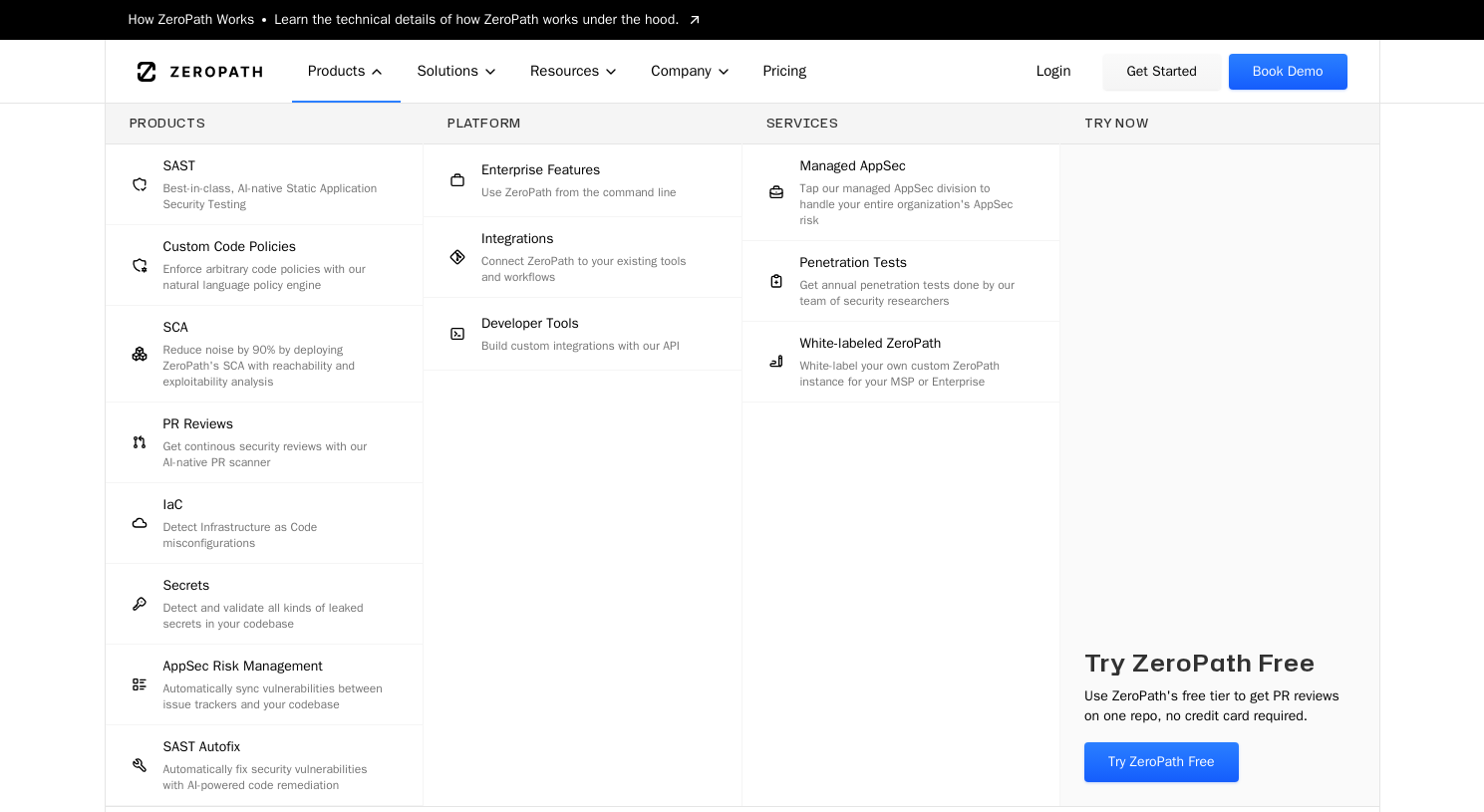 click on "Products SAST Best-in-class, AI-native Static Application Security Testing Custom Code Policies Enforce arbitrary code policies with our natural language policy engine SCA Reduce noise by 90% by deploying ZeroPath's SCA with reachability and exploitability analysis PR Reviews Get continous security reviews with our AI-native PR scanner IaC Detect Infrastructure as Code misconfigurations Secrets Detect and validate all kinds of leaked secrets in your codebase AppSec Risk Management Automatically sync vulnerabilities between issue trackers and your codebase SAST Autofix Automatically fix security vulnerabilities with AI-powered code remediation Platform Enterprise Features Use ZeroPath from the command line Integrations Connect ZeroPath to your existing tools and workflows Developer Tools Build custom integrations with our API Services Managed AppSec Tap our managed AppSec division to handle your entire organization's AppSec risk Penetration Tests White-labeled ZeroPath Try now Try ZeroPath Free" at bounding box center [742, 483] 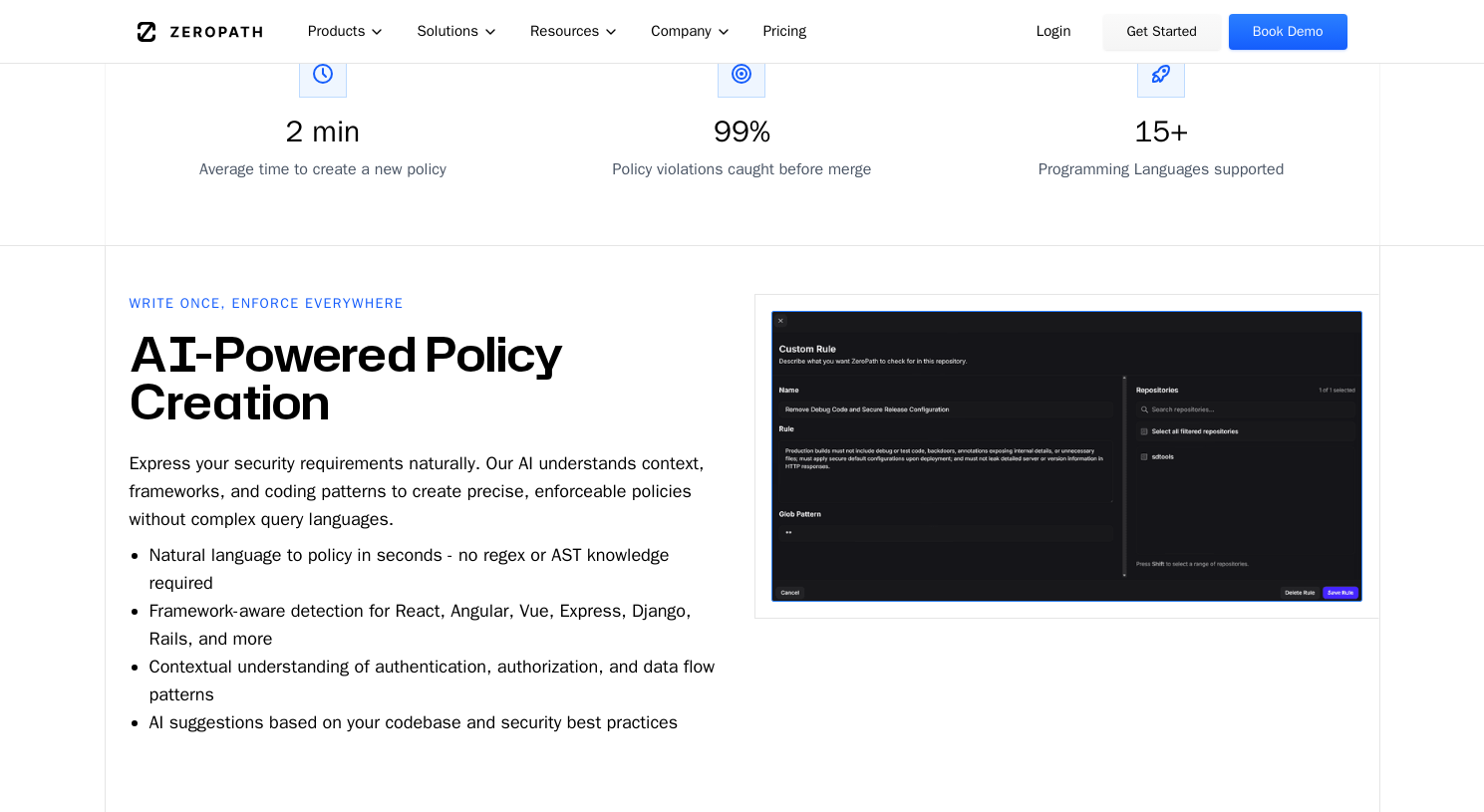 scroll, scrollTop: 1370, scrollLeft: 0, axis: vertical 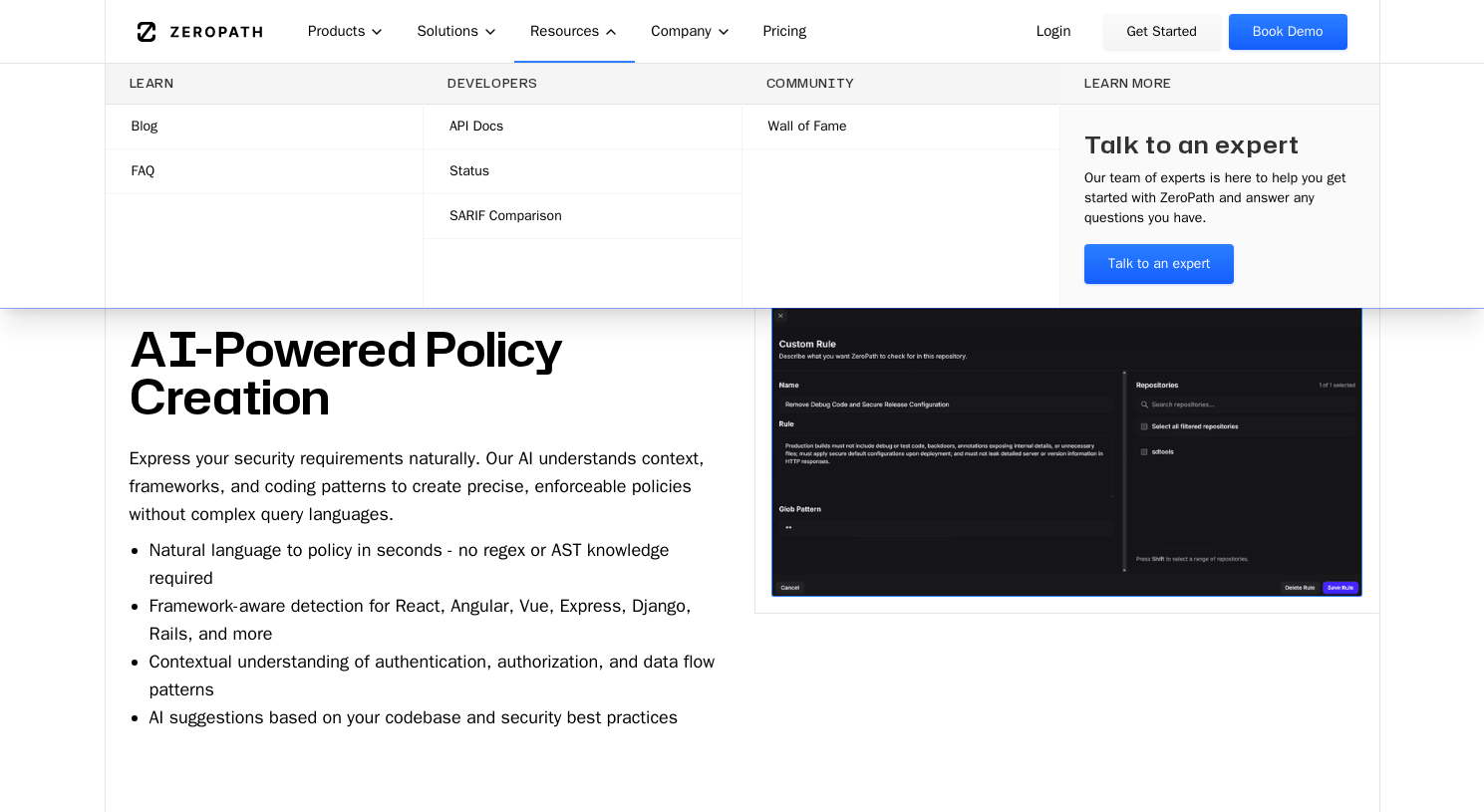 click on "FAQ" at bounding box center [264, 171] 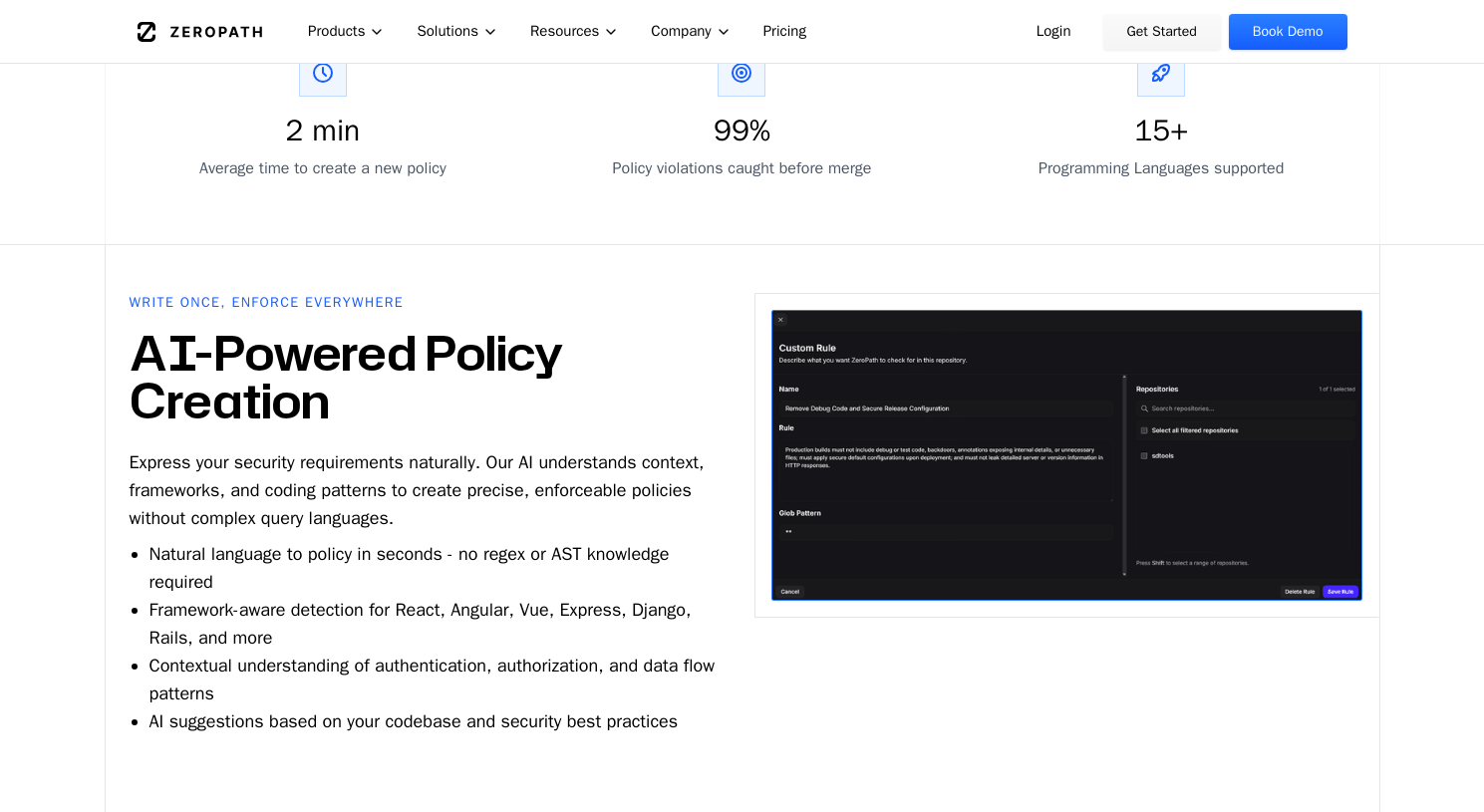 scroll, scrollTop: 1370, scrollLeft: 0, axis: vertical 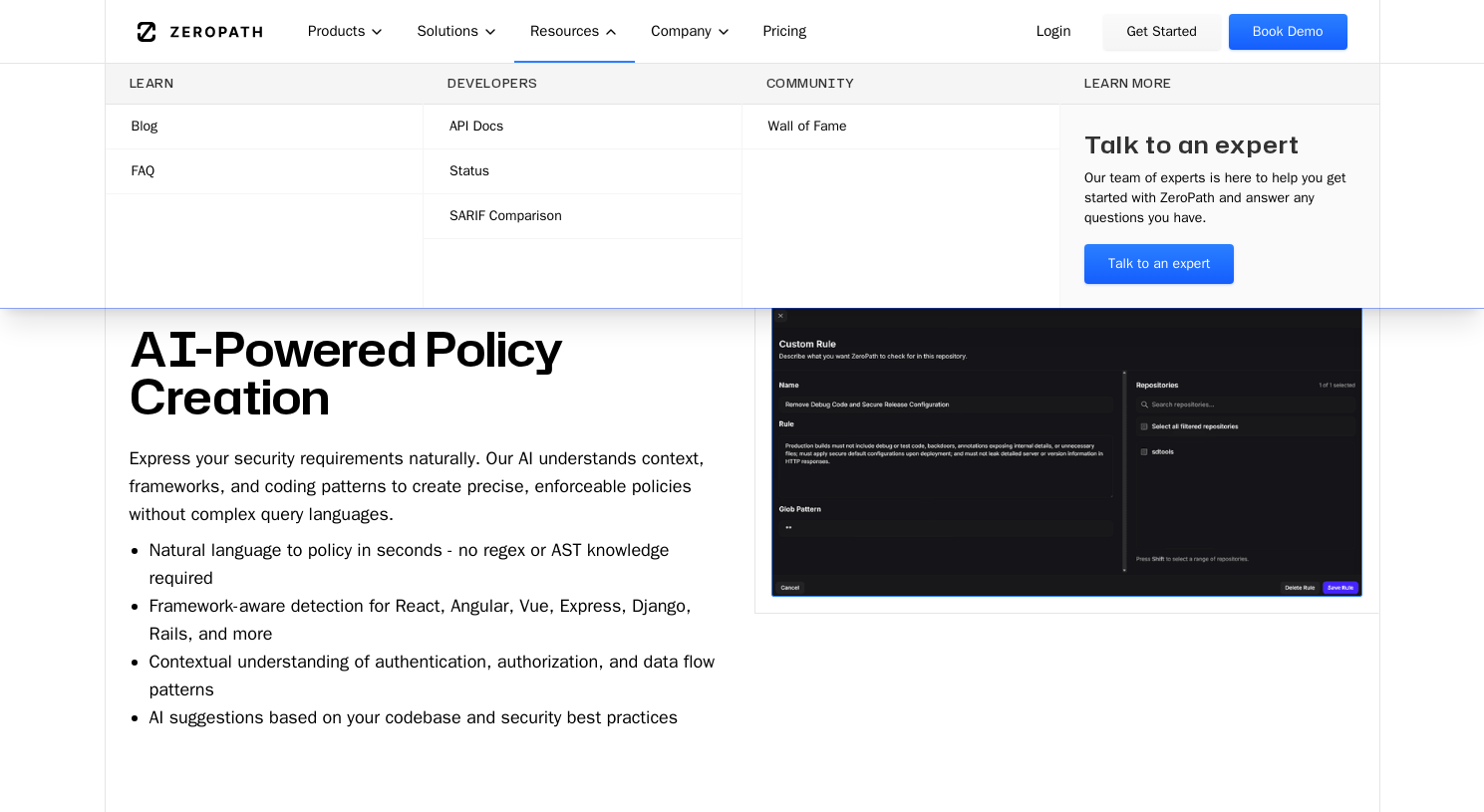 click on "API Docs" at bounding box center [476, 127] 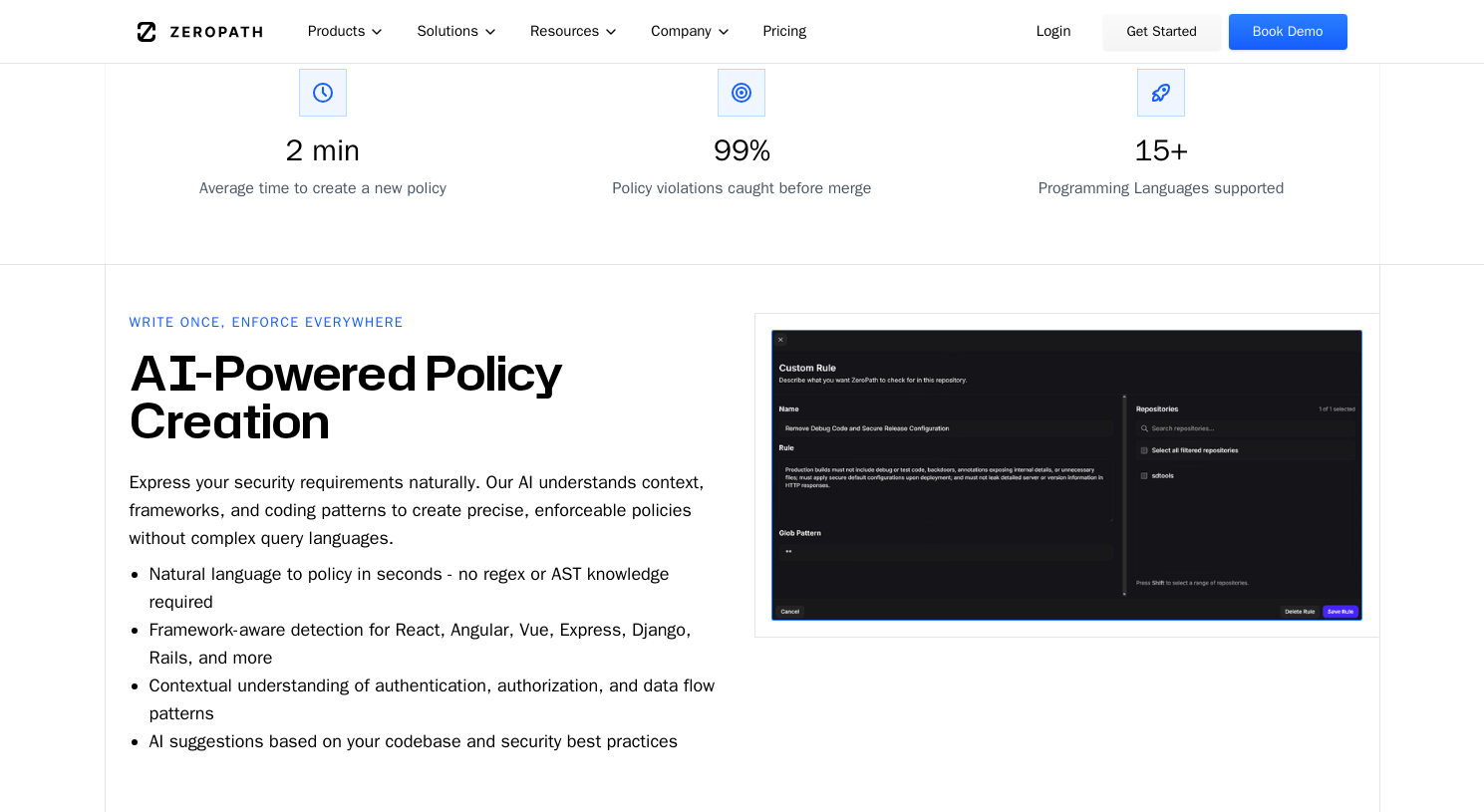 scroll, scrollTop: 1370, scrollLeft: 0, axis: vertical 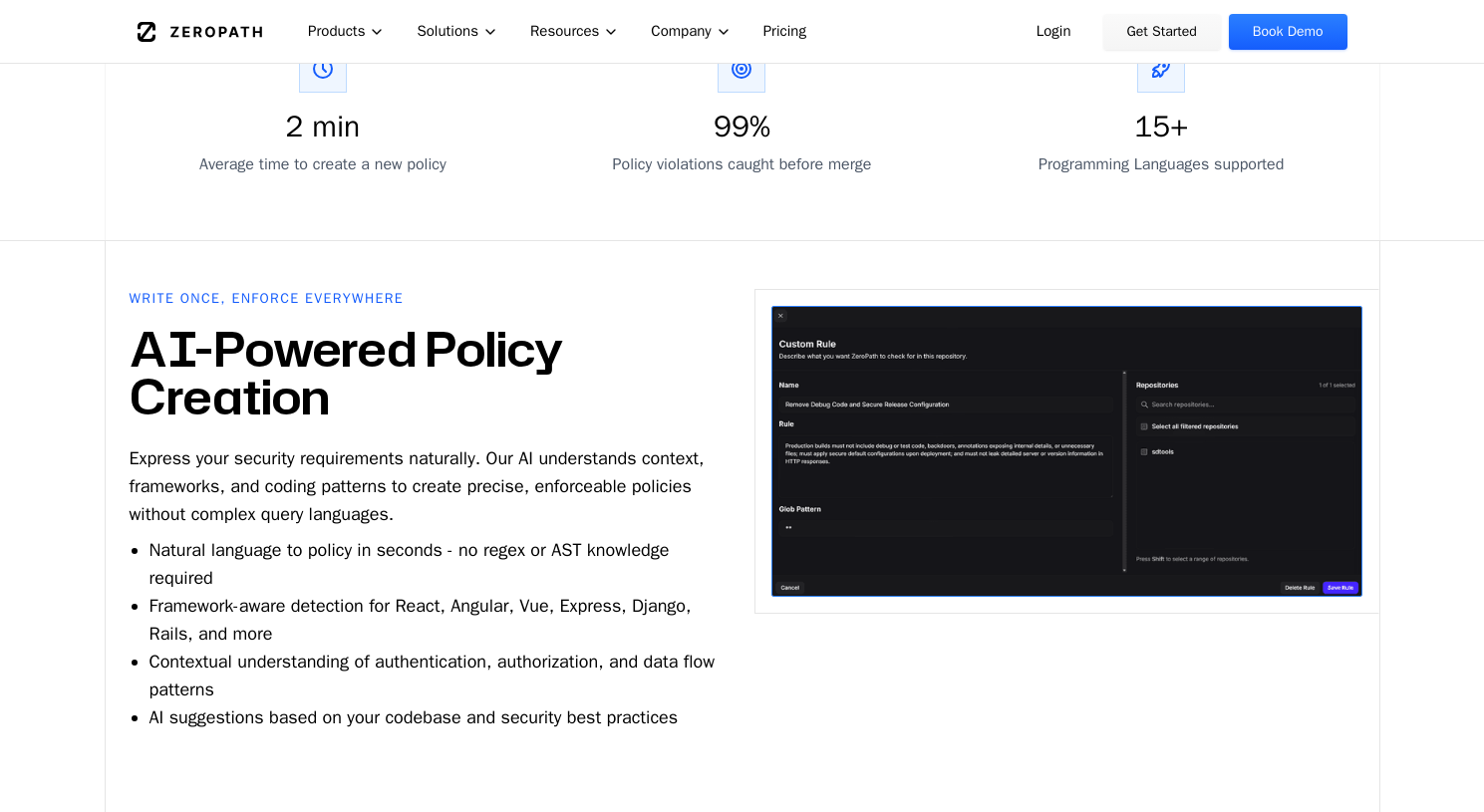 click on "Get Started" at bounding box center [1162, 32] 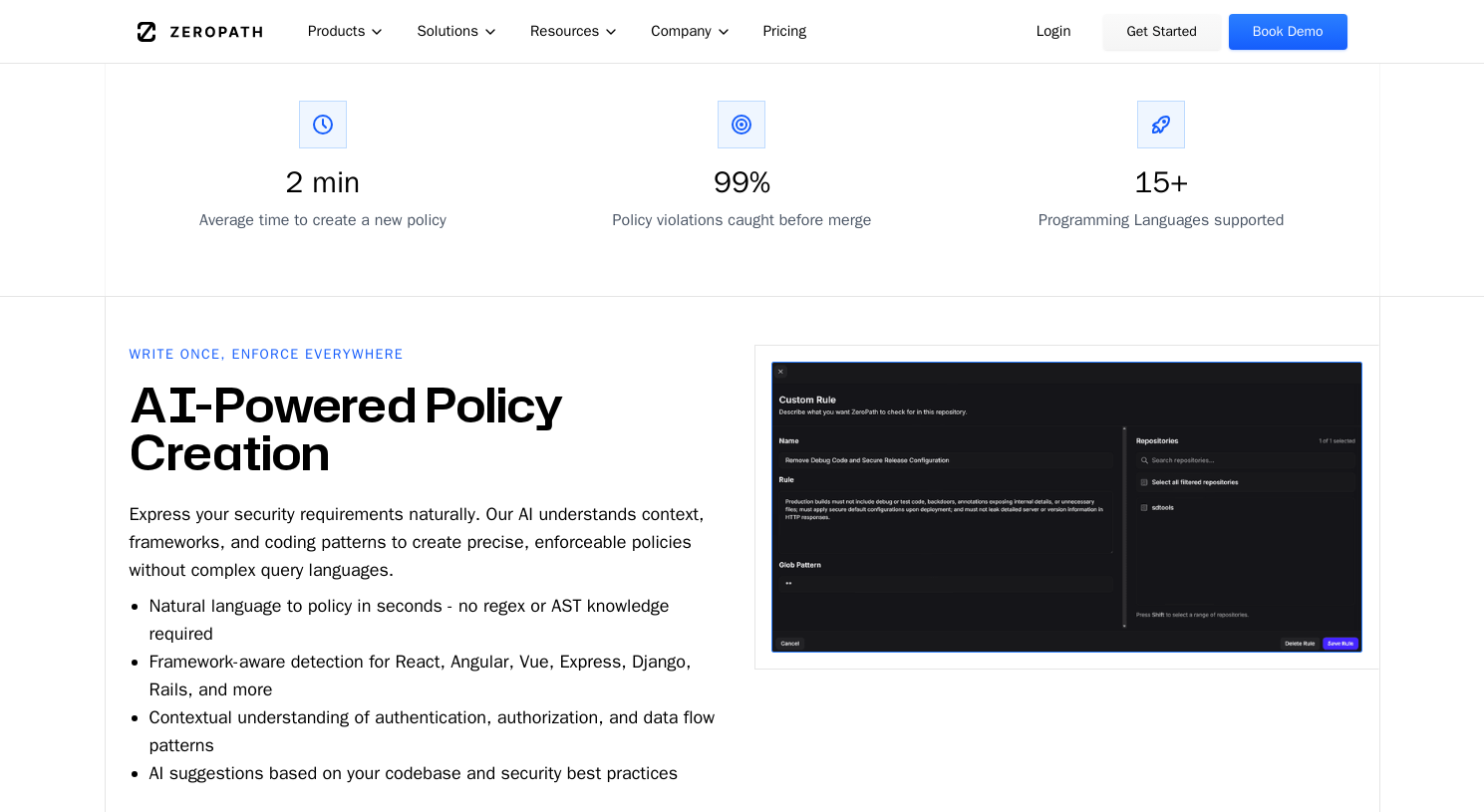 scroll, scrollTop: 1370, scrollLeft: 0, axis: vertical 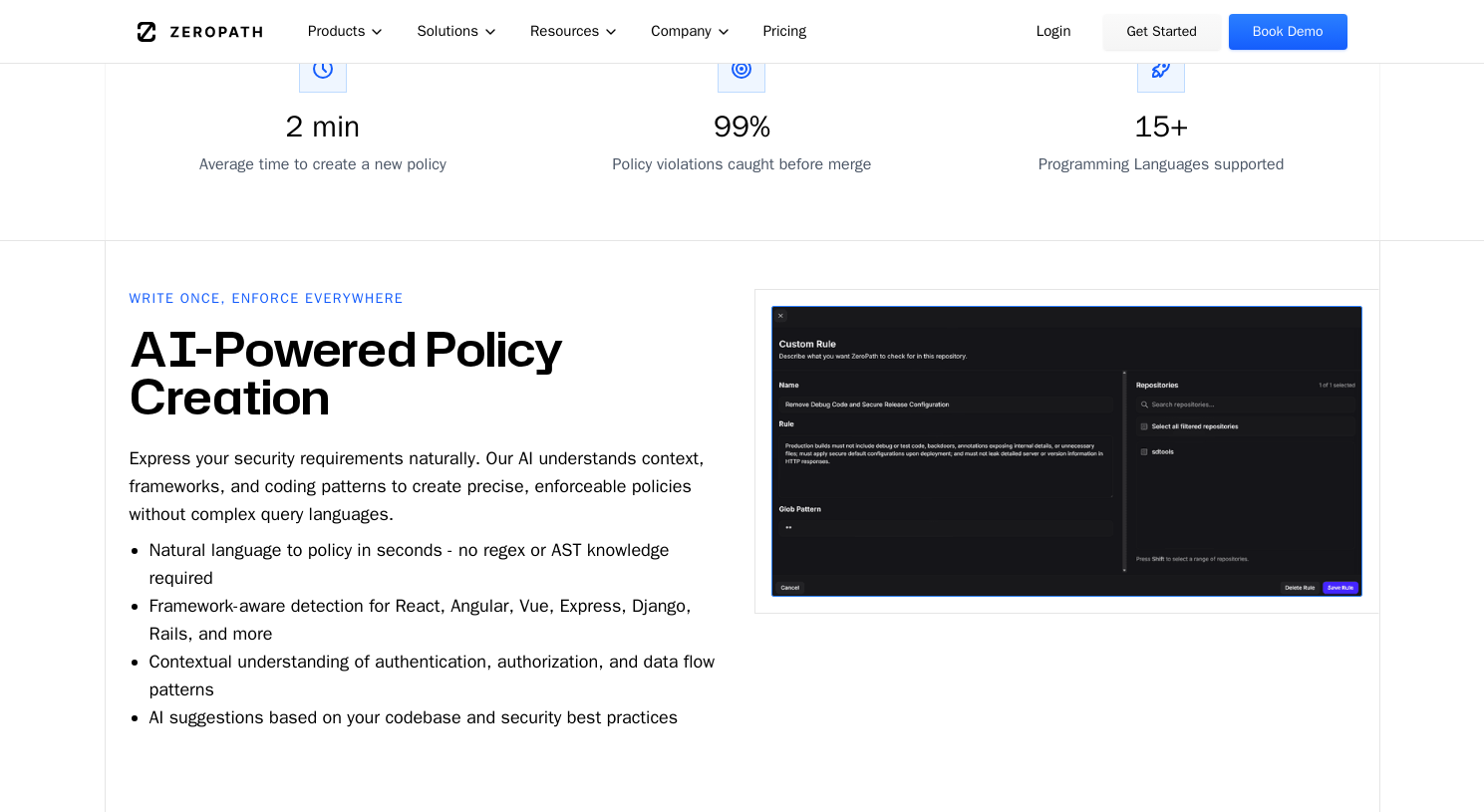 click on "ZeroPath Products Solutions Resources Company Pricing" at bounding box center (575, 31) 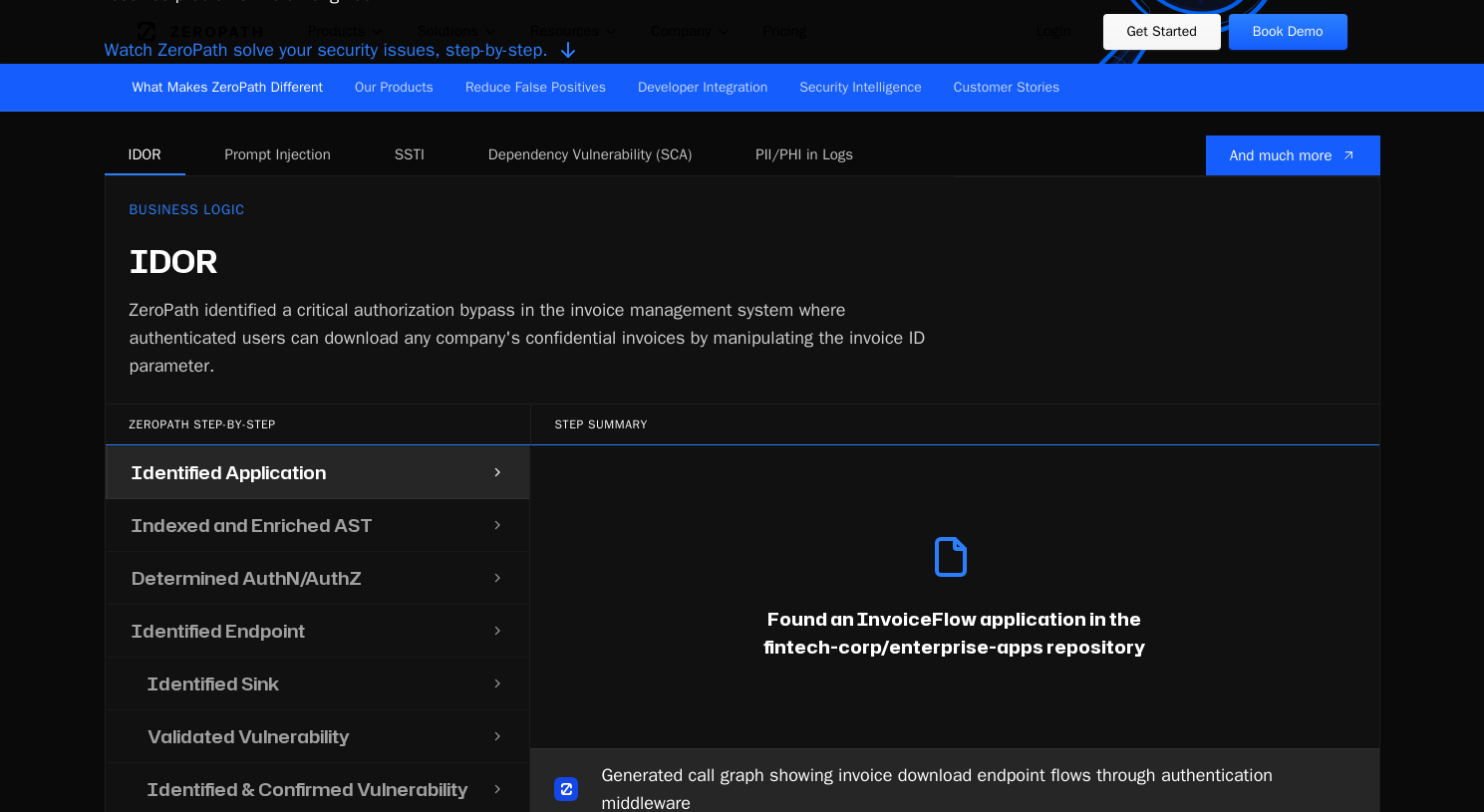 scroll, scrollTop: 0, scrollLeft: 0, axis: both 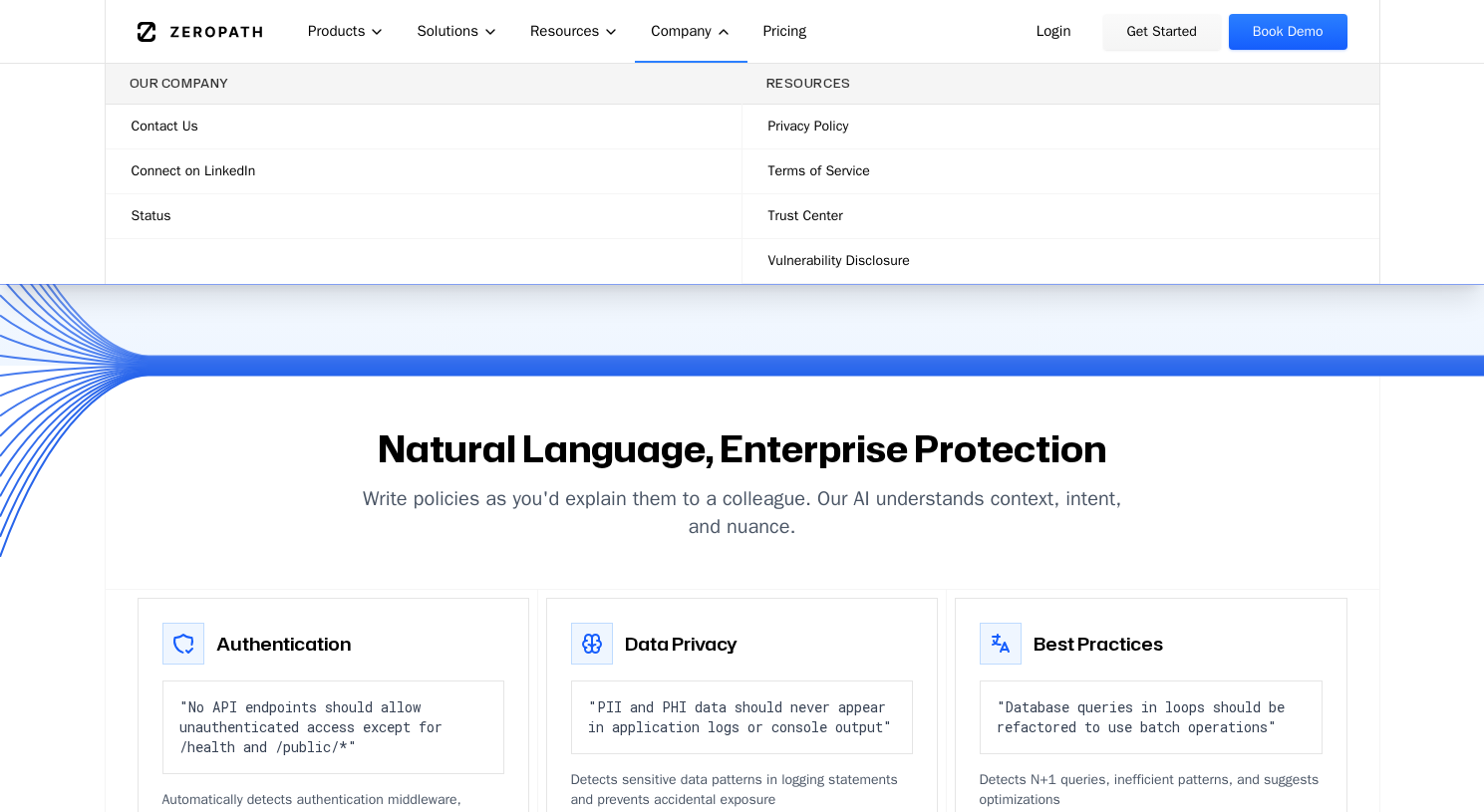 click on "Natural Language, Enterprise Protection Write policies as you'd explain them to a colleague. Our AI understands context, intent, and nuance. Authentication "No API endpoints should allow unauthenticated access except for /health and /public/*" Automatically detects authentication middleware, decorators, and guards across all frameworks Data Privacy "PII and PHI data should never appear in application logs or console output" Detects sensitive data patterns in logging statements and prevents accidental exposure Best Practices "Database queries in loops should be refactored to use batch operations" Detects N+1 queries, inefficient patterns, and suggests optimizations" at bounding box center [742, 648] 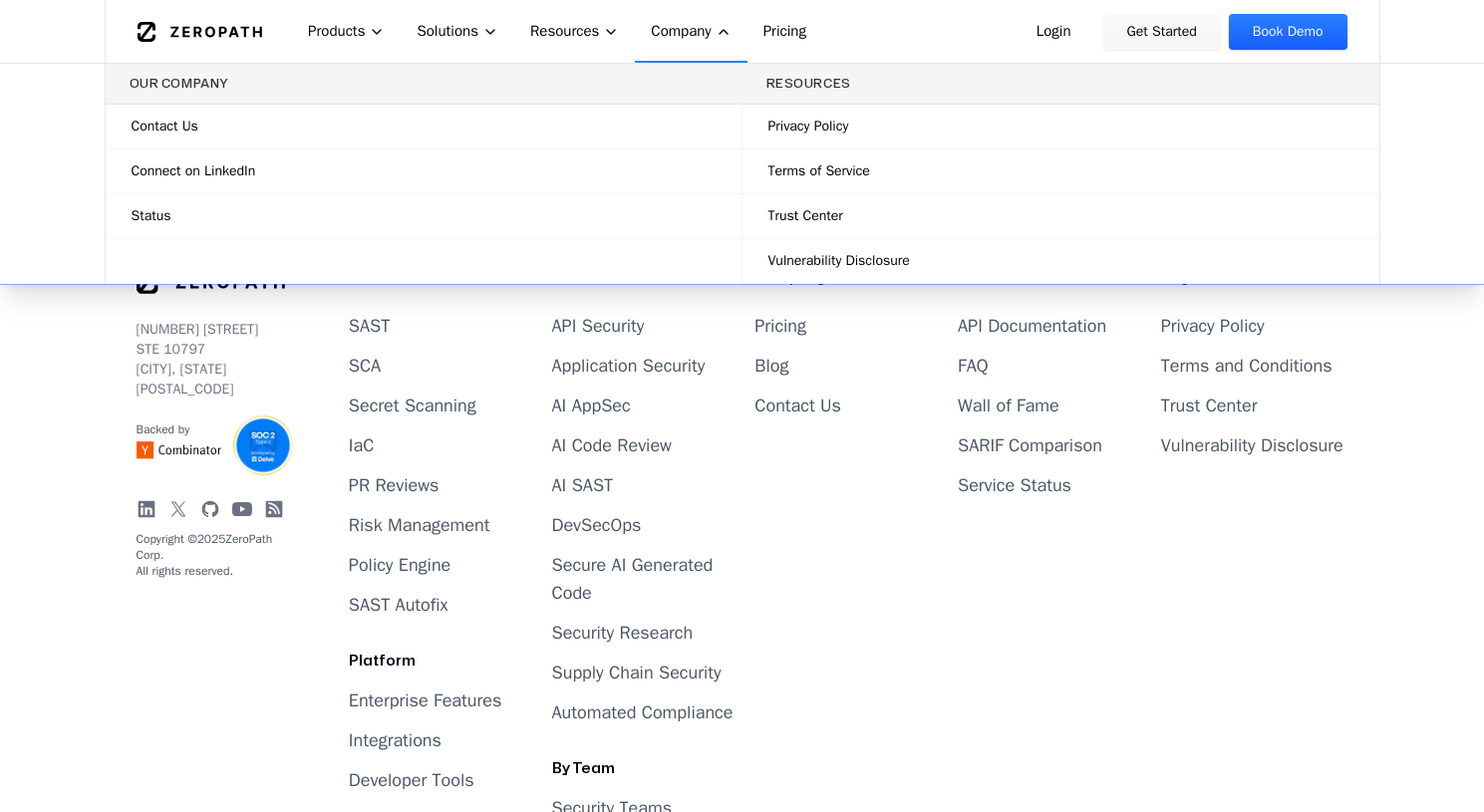 scroll, scrollTop: 4175, scrollLeft: 0, axis: vertical 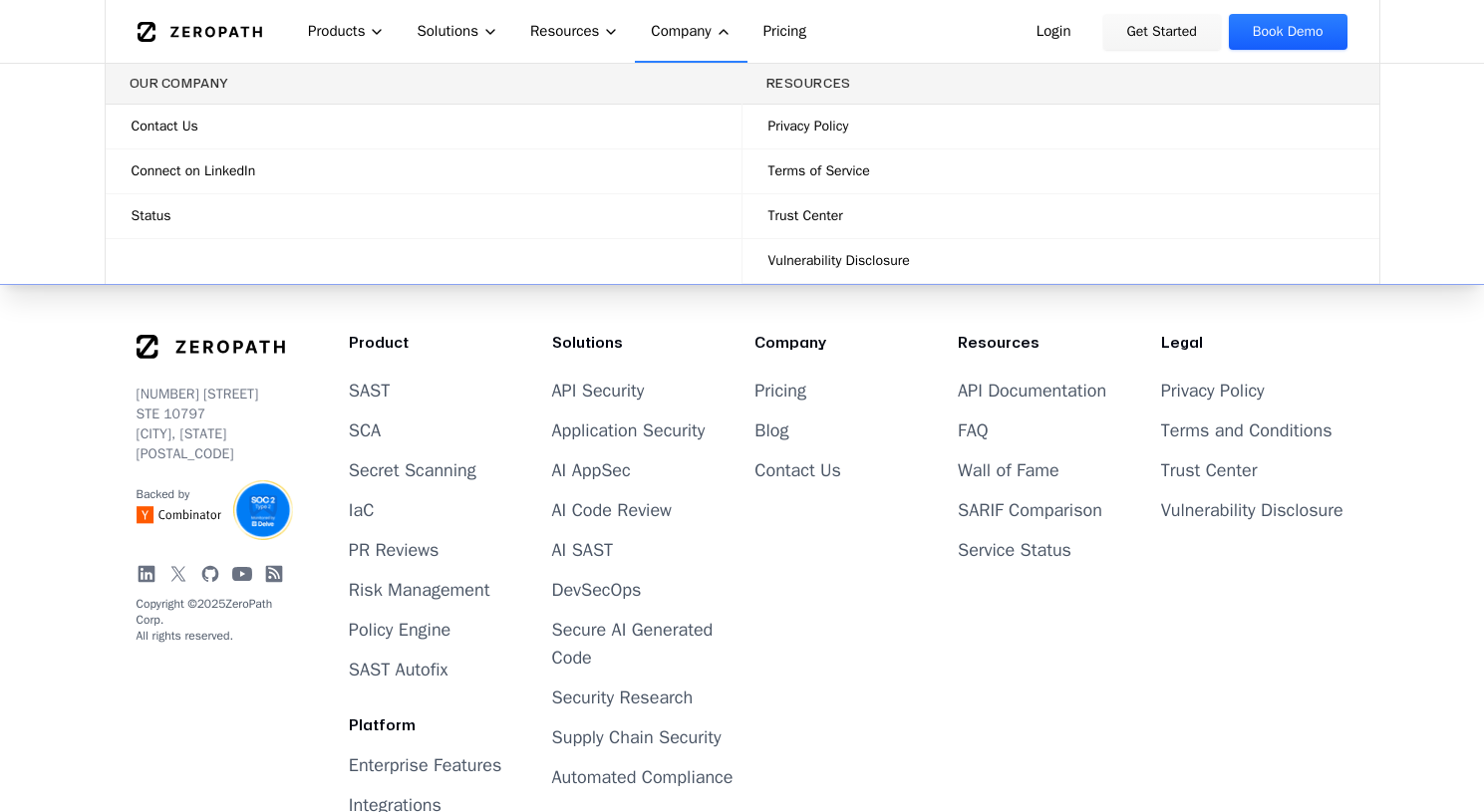 click on "Application Security" at bounding box center [629, 430] 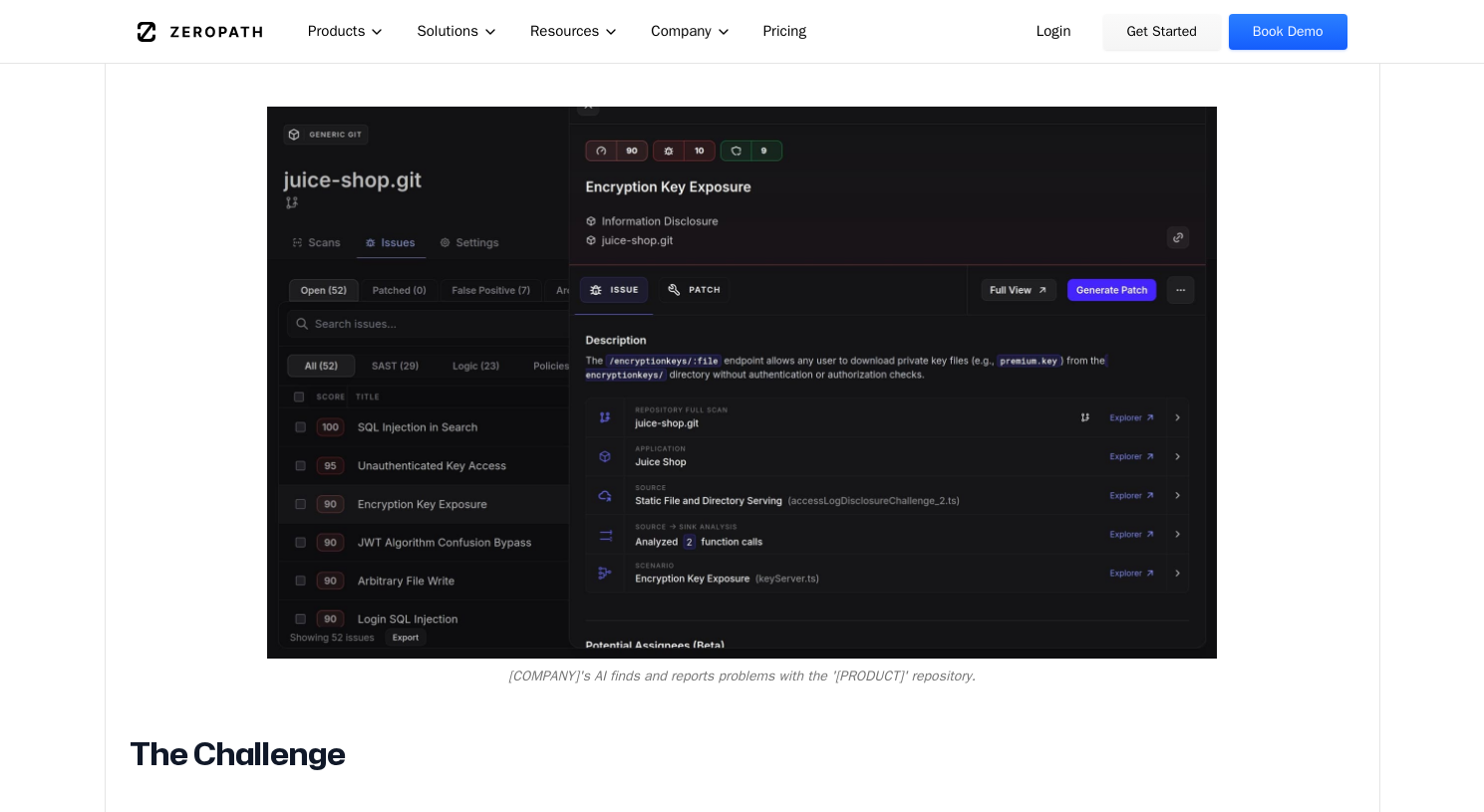 scroll, scrollTop: 487, scrollLeft: 0, axis: vertical 